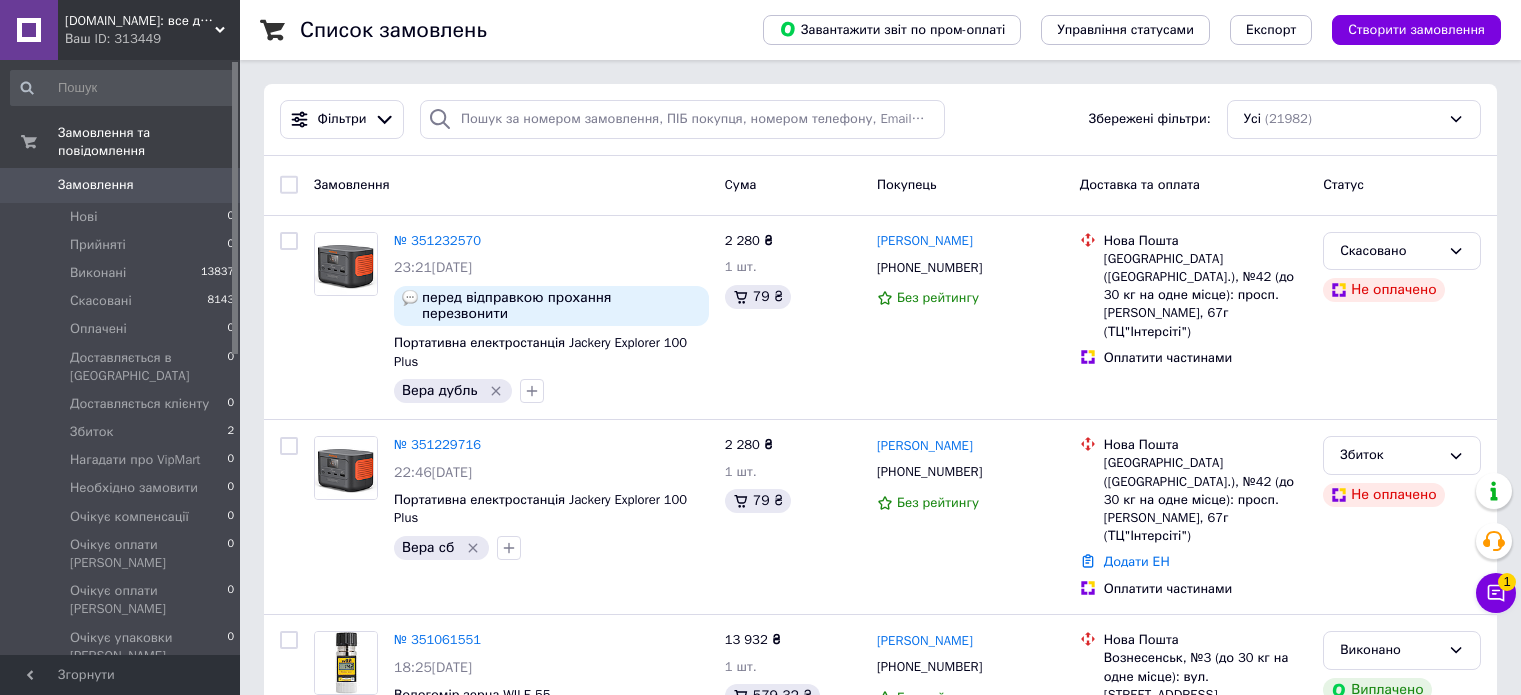 scroll, scrollTop: 0, scrollLeft: 0, axis: both 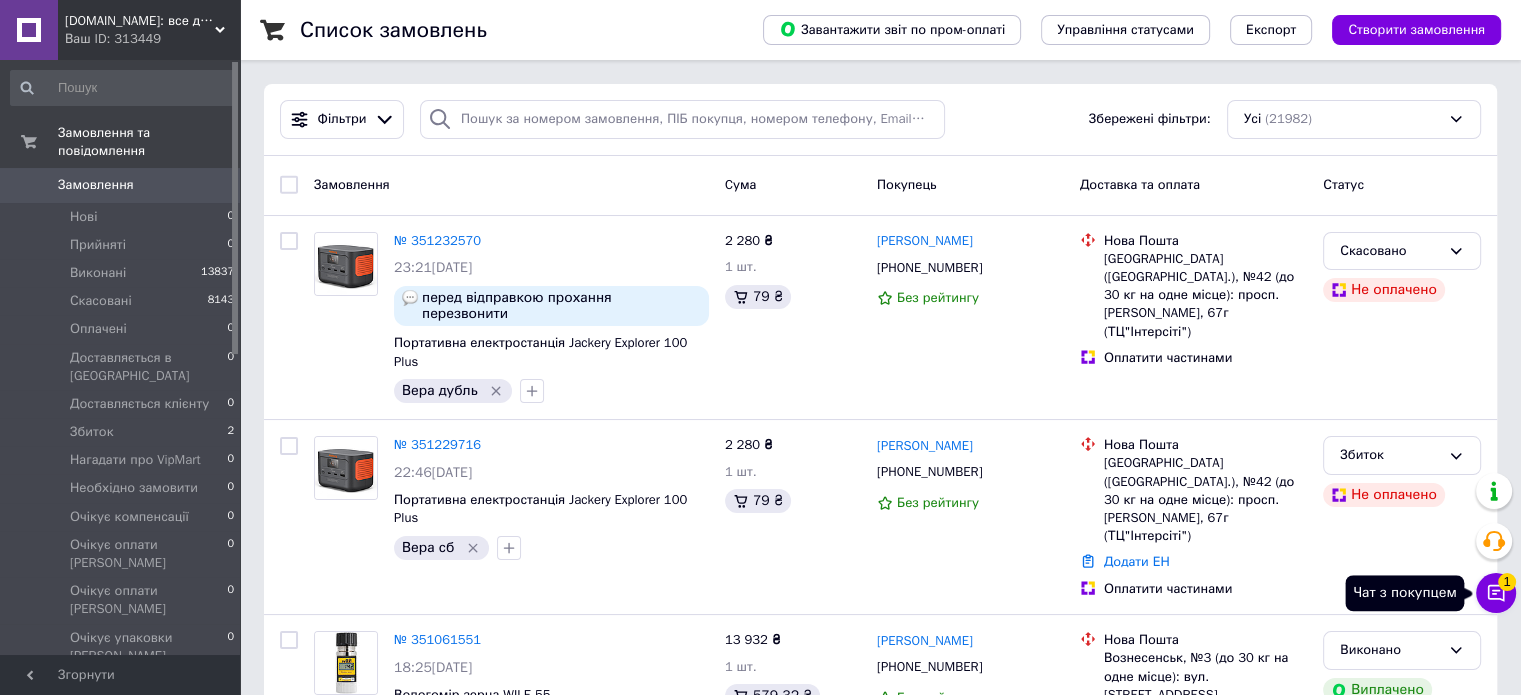 click on "Чат з покупцем 1" at bounding box center (1496, 593) 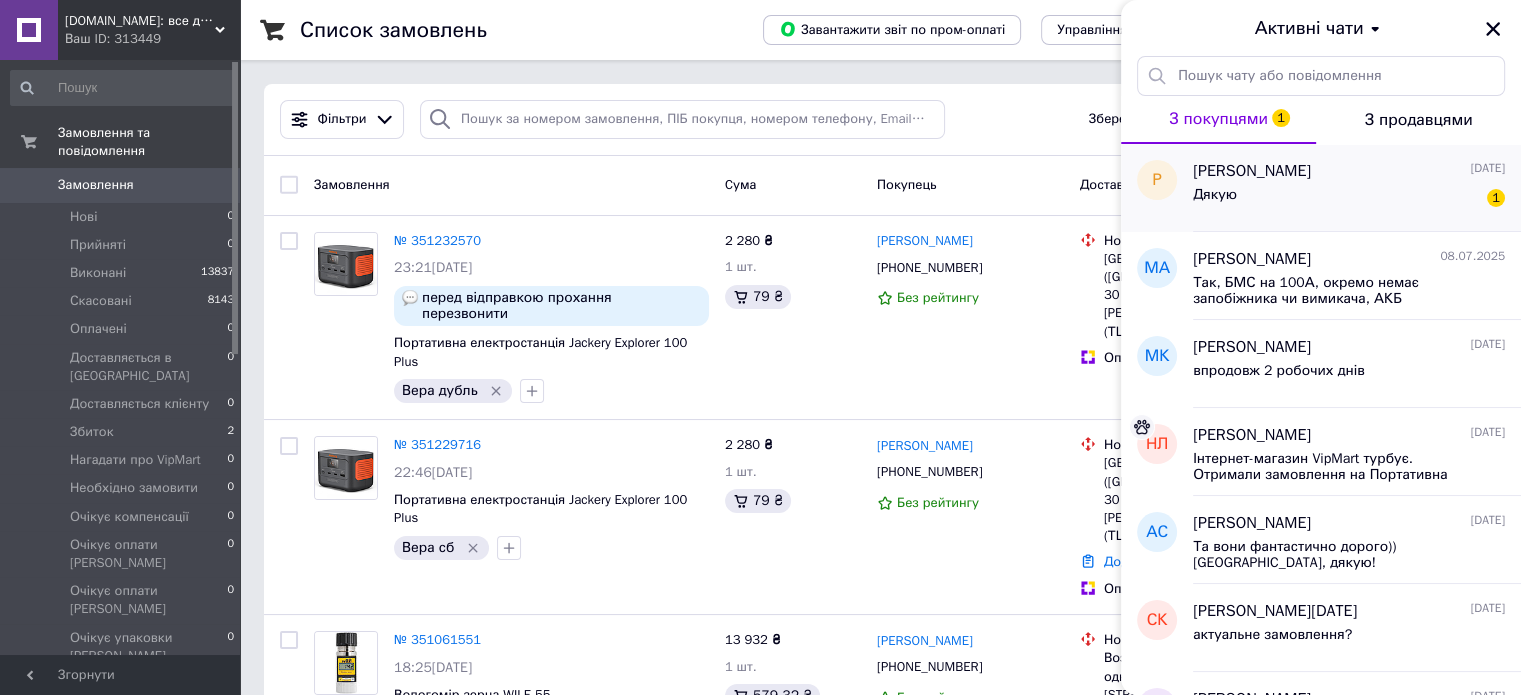 click on "[PERSON_NAME] [DATE]" at bounding box center (1349, 171) 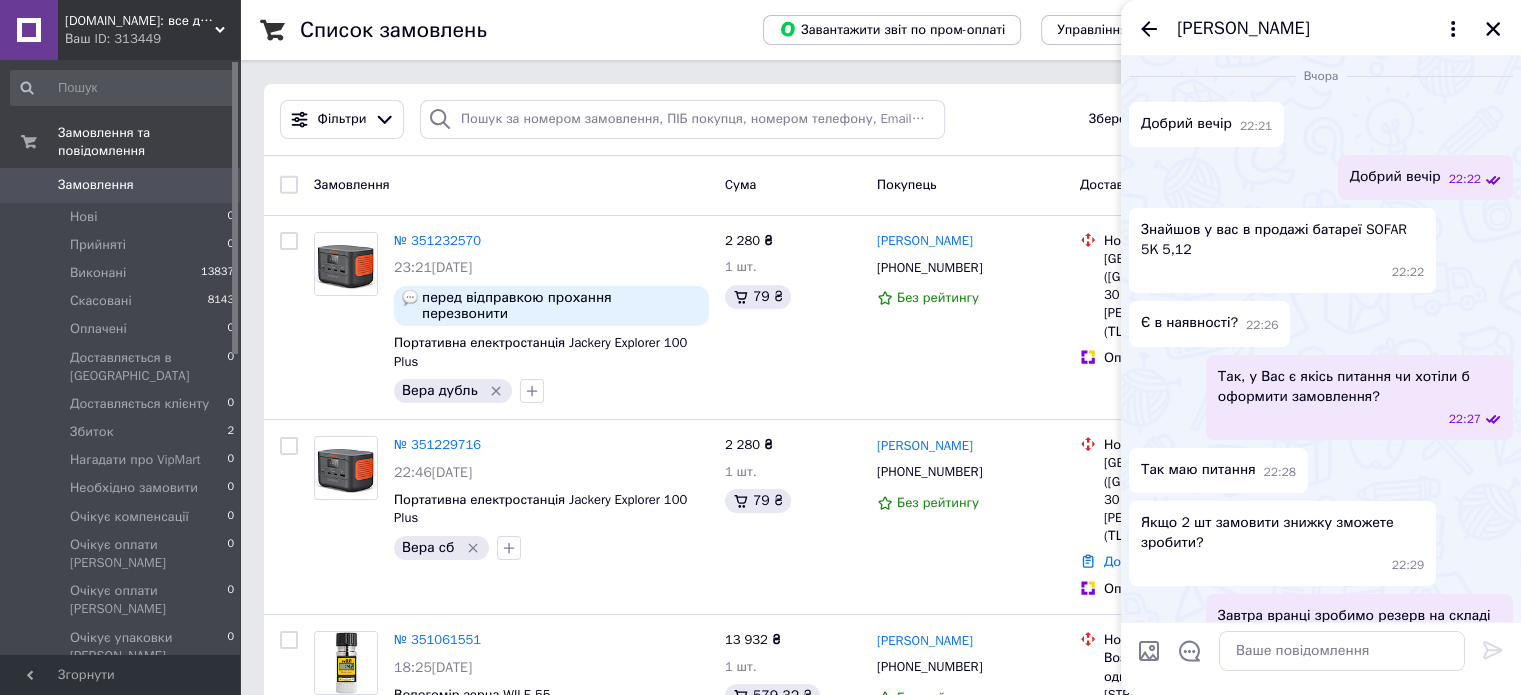 scroll, scrollTop: 0, scrollLeft: 0, axis: both 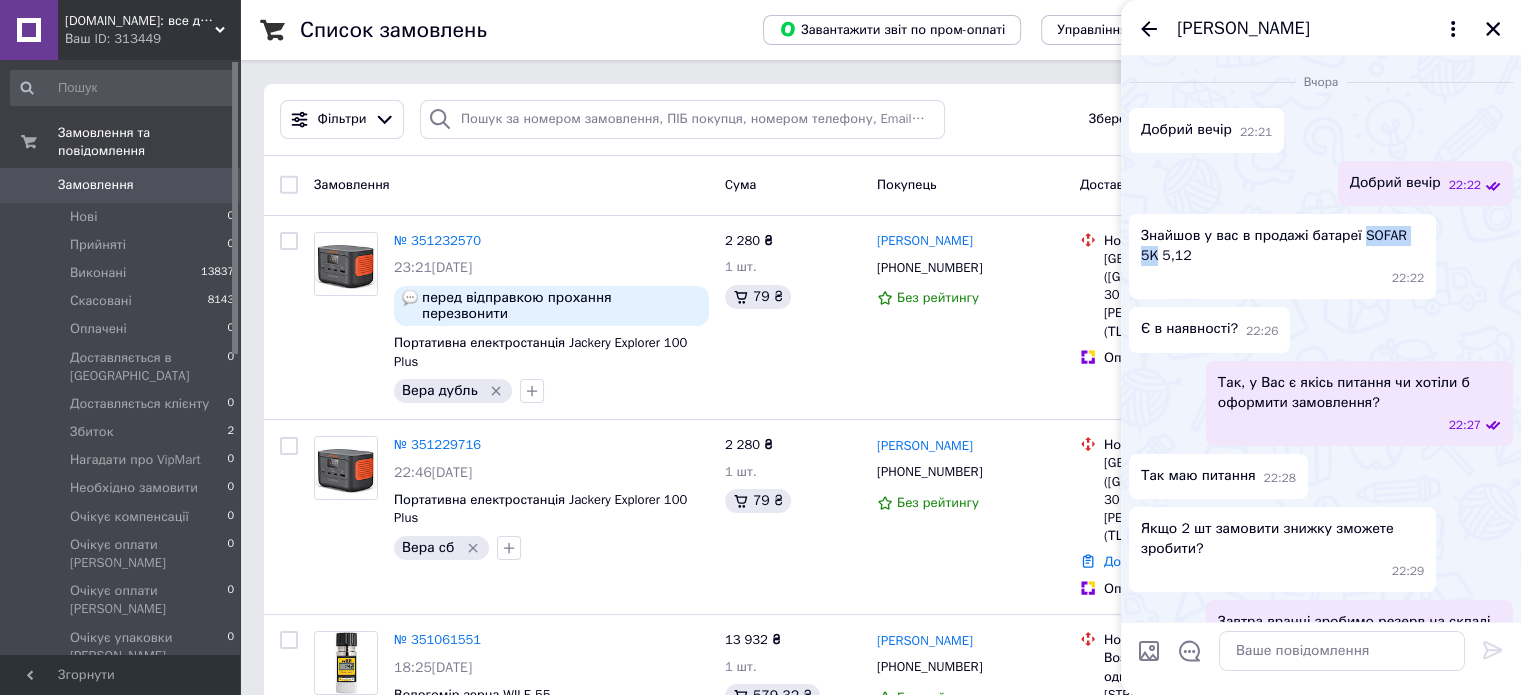 drag, startPoint x: 1358, startPoint y: 237, endPoint x: 1416, endPoint y: 242, distance: 58.21512 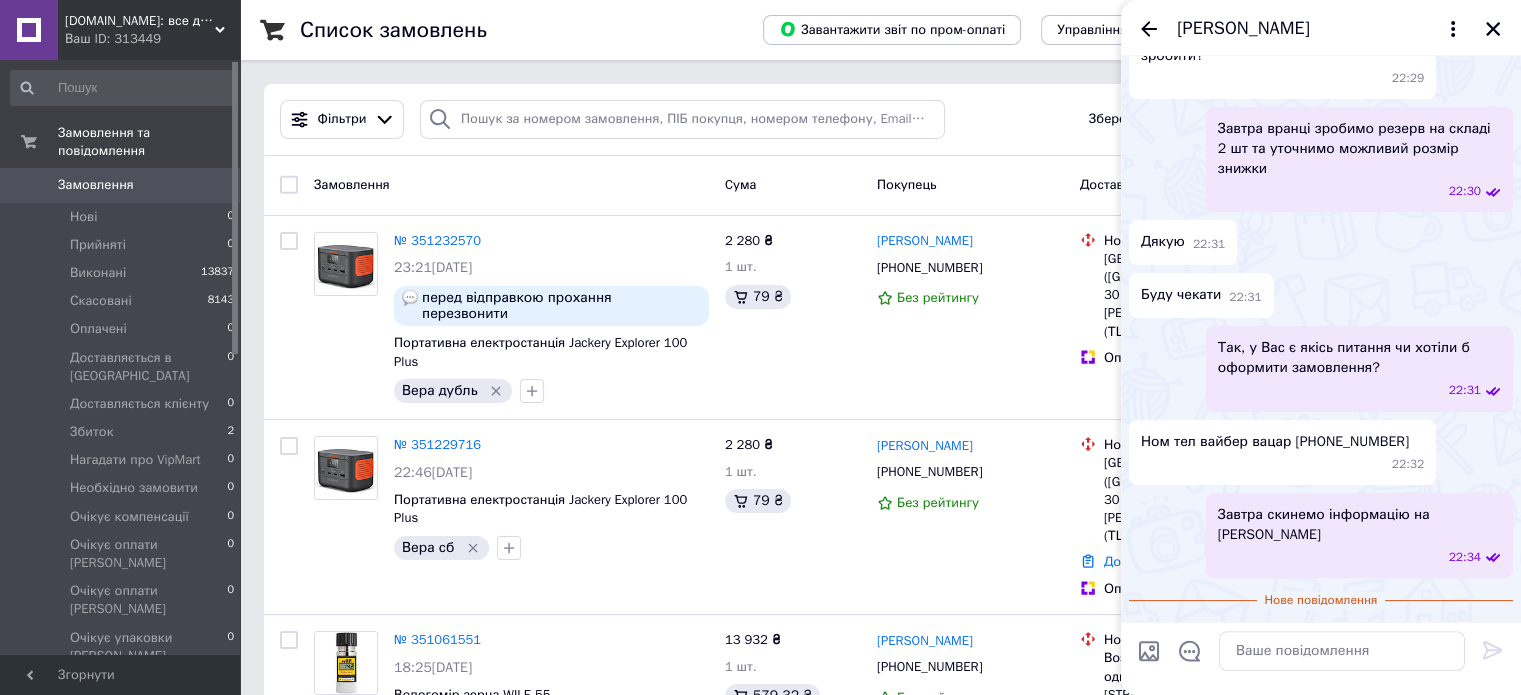 scroll, scrollTop: 506, scrollLeft: 0, axis: vertical 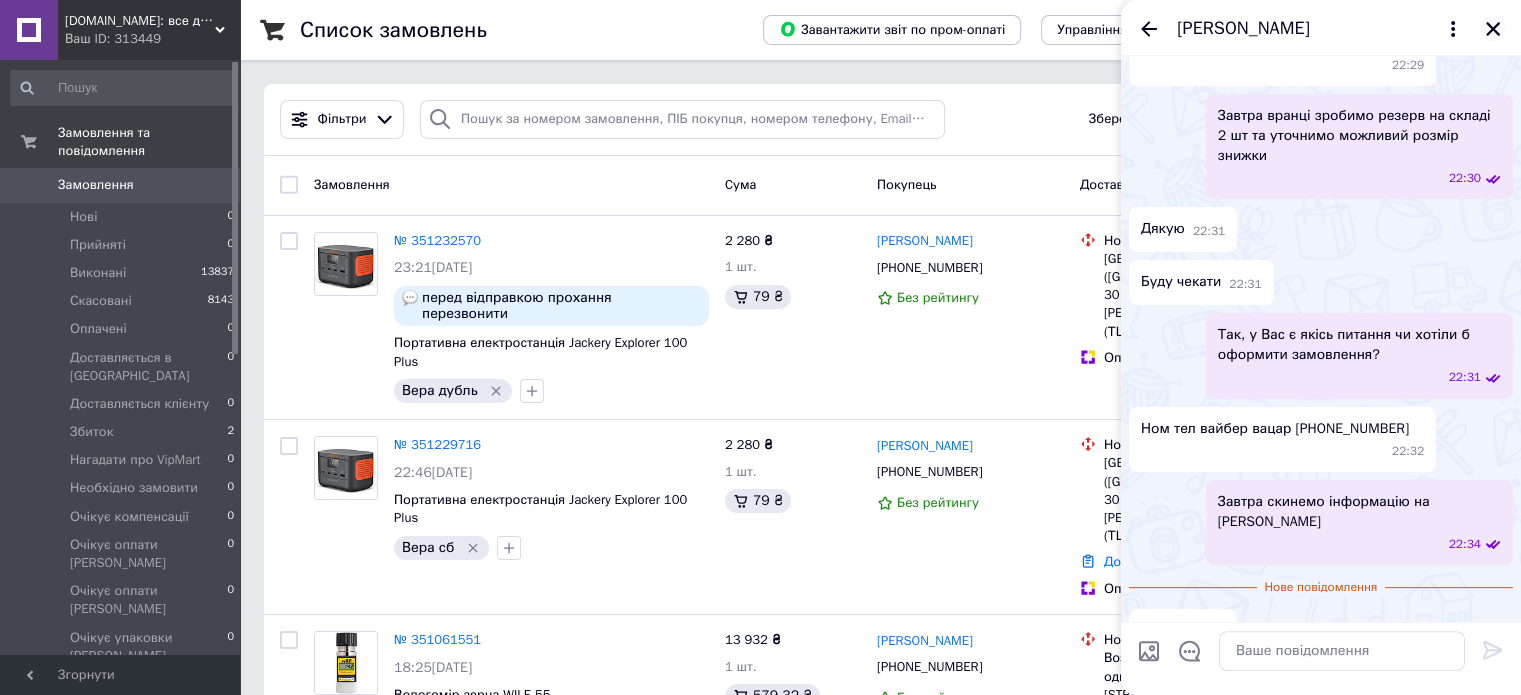 click 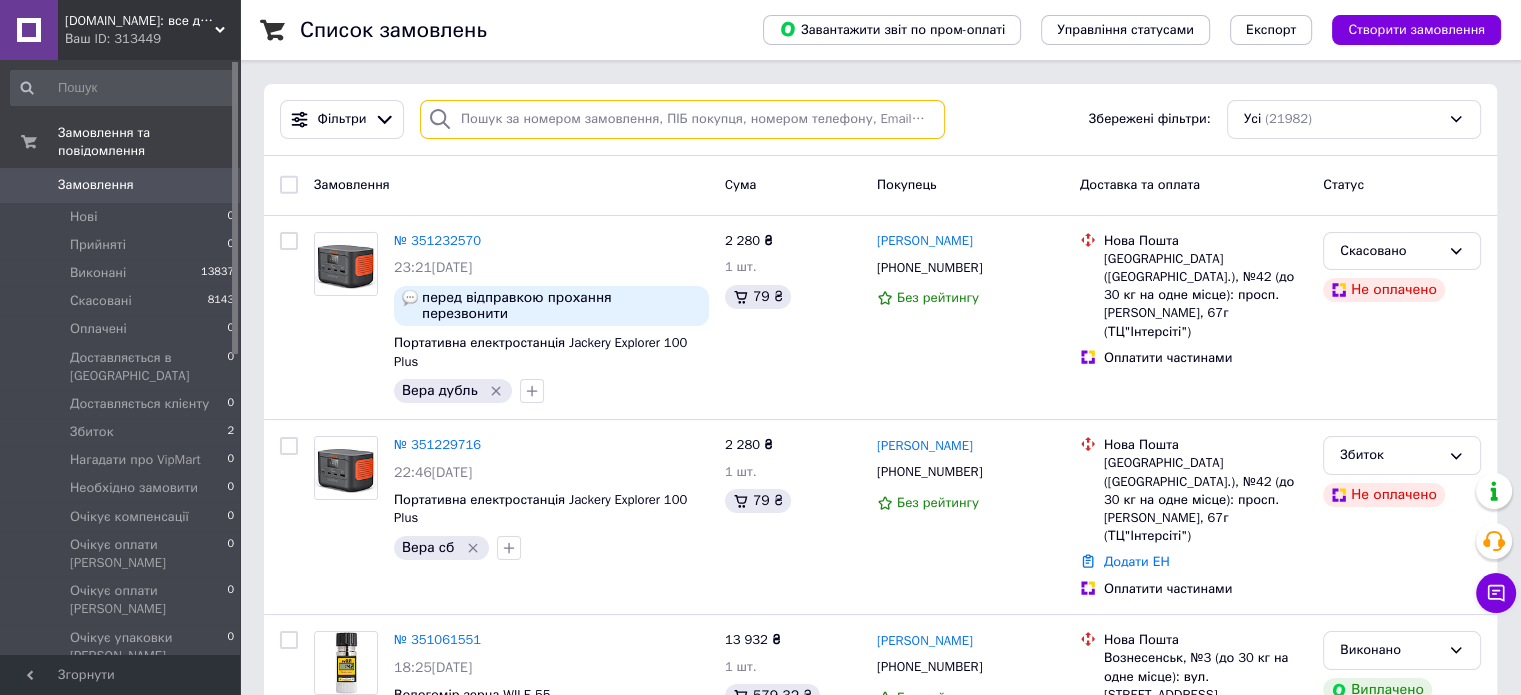 click at bounding box center (682, 119) 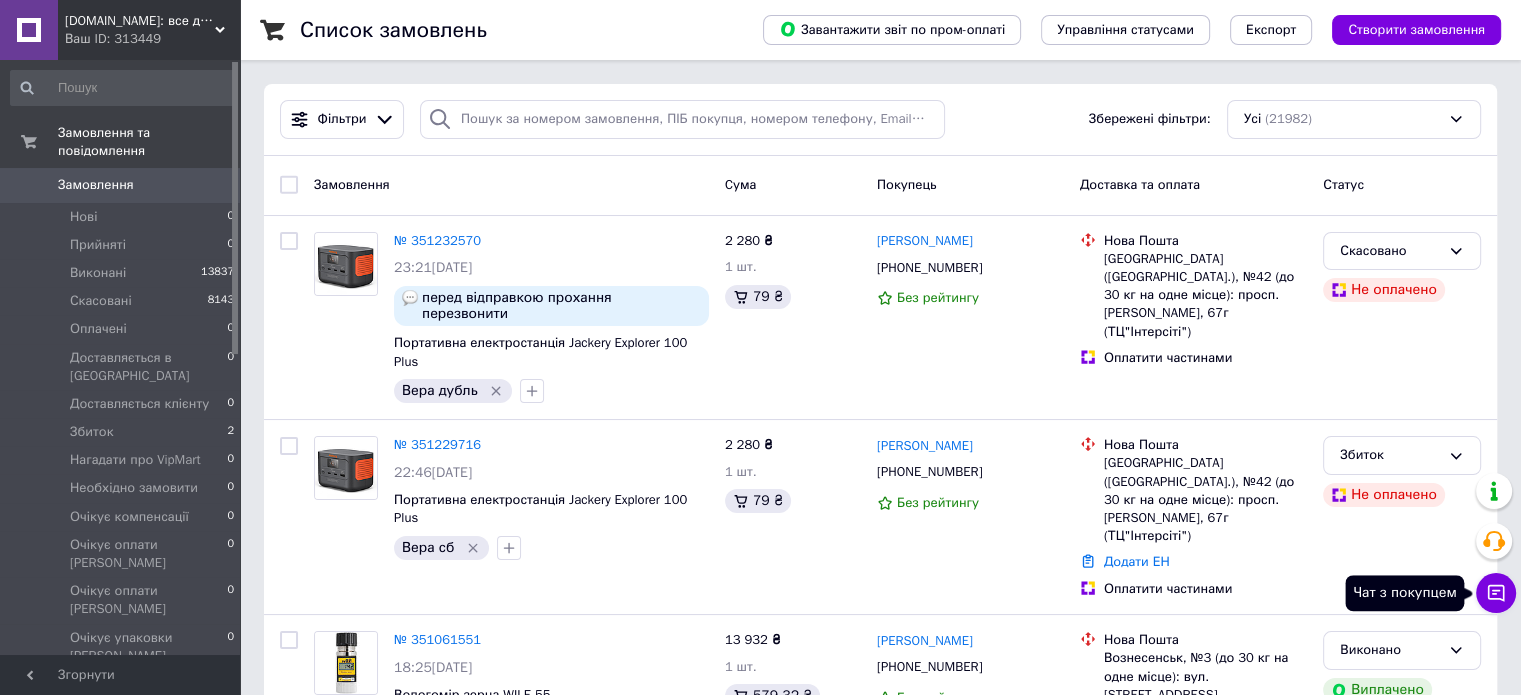 click on "Чат з покупцем" at bounding box center (1496, 593) 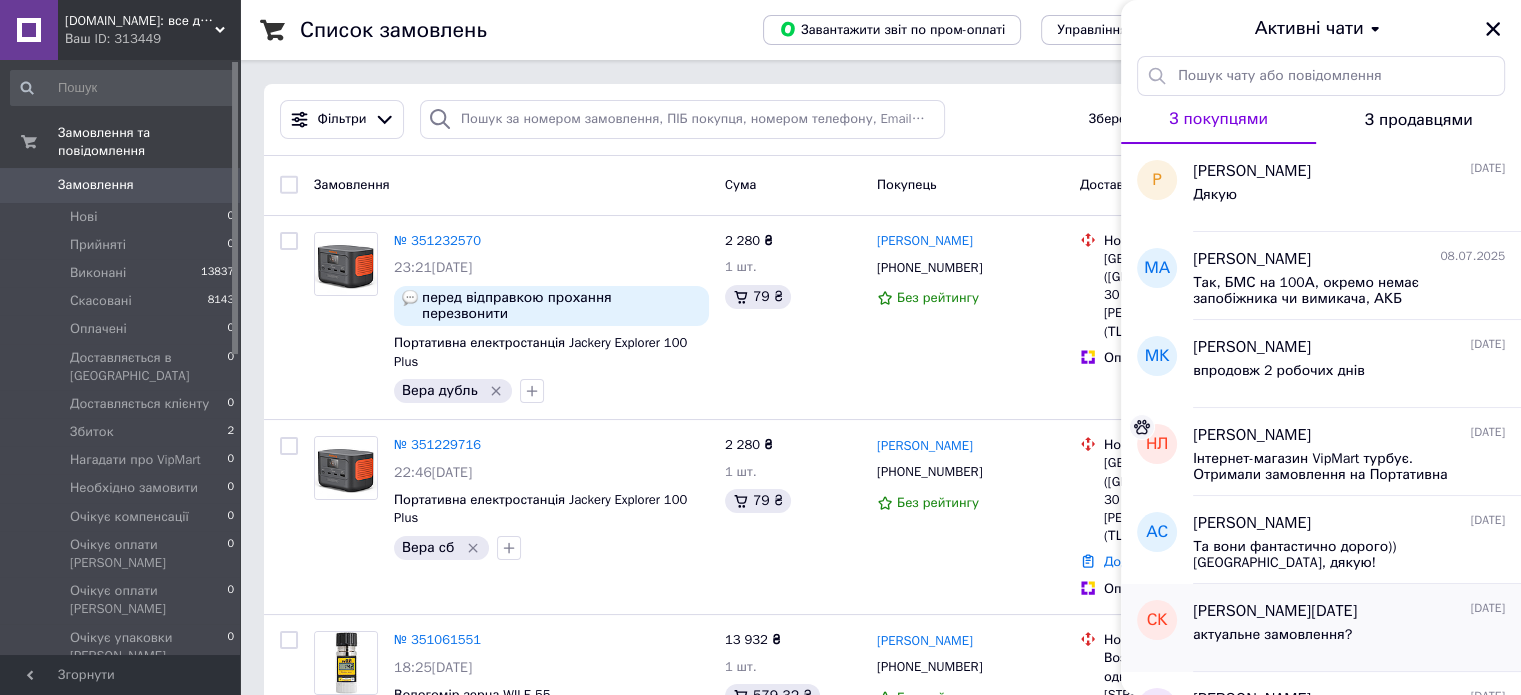click on "[DATE]" at bounding box center (1487, 608) 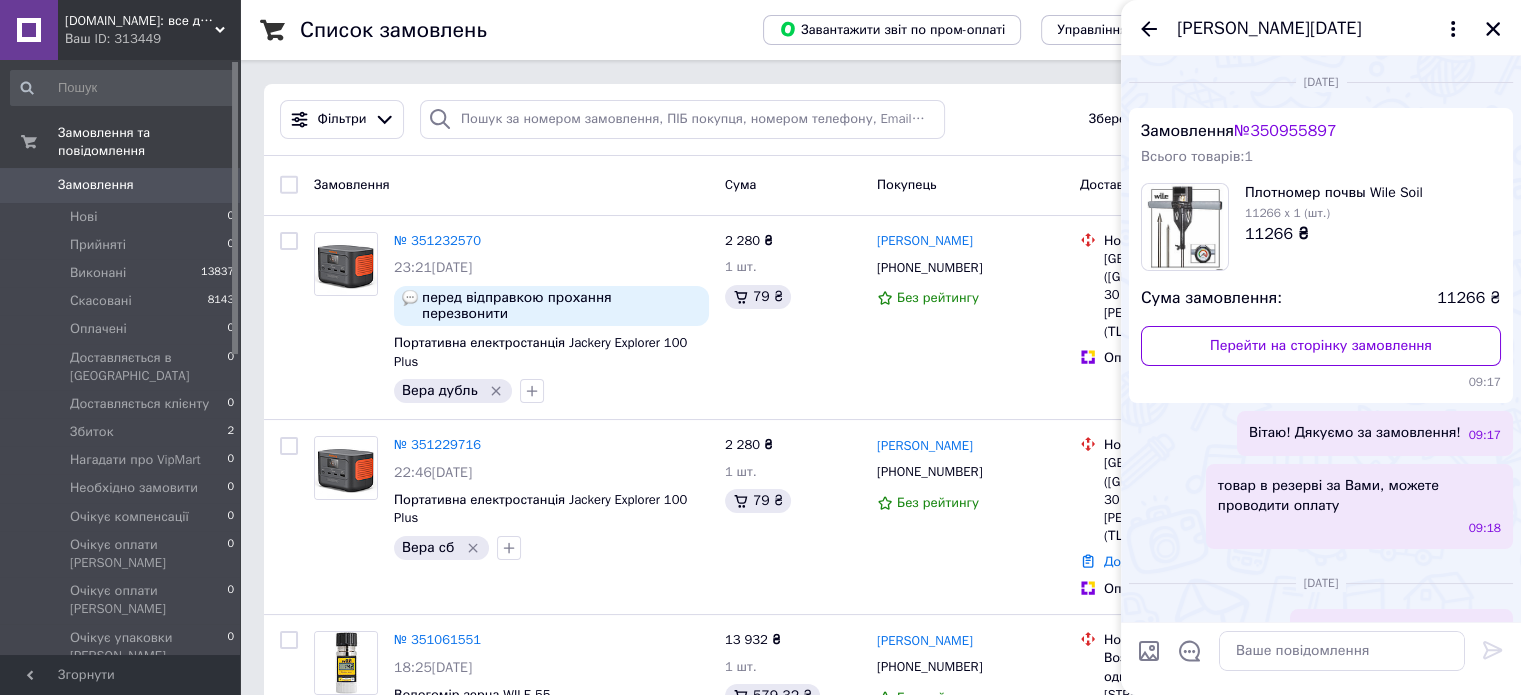 scroll, scrollTop: 40, scrollLeft: 0, axis: vertical 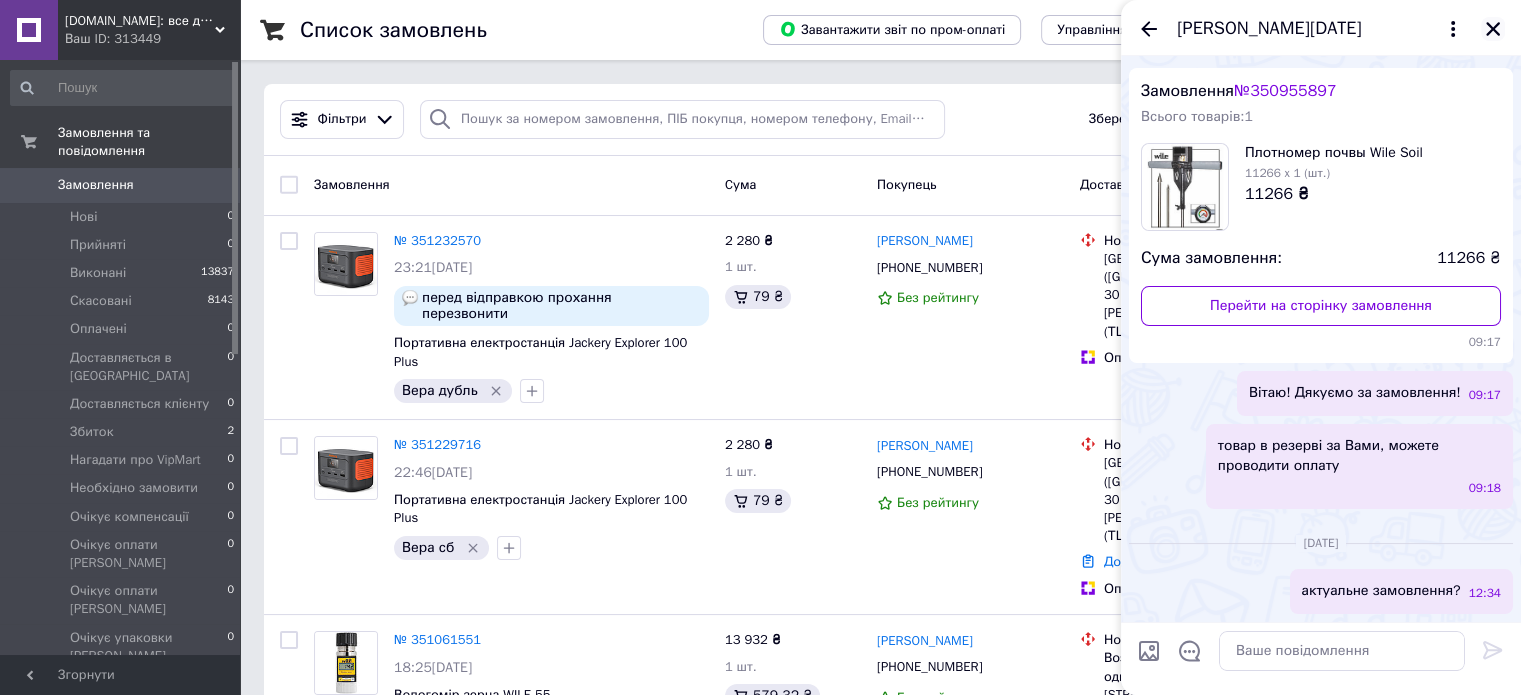 click 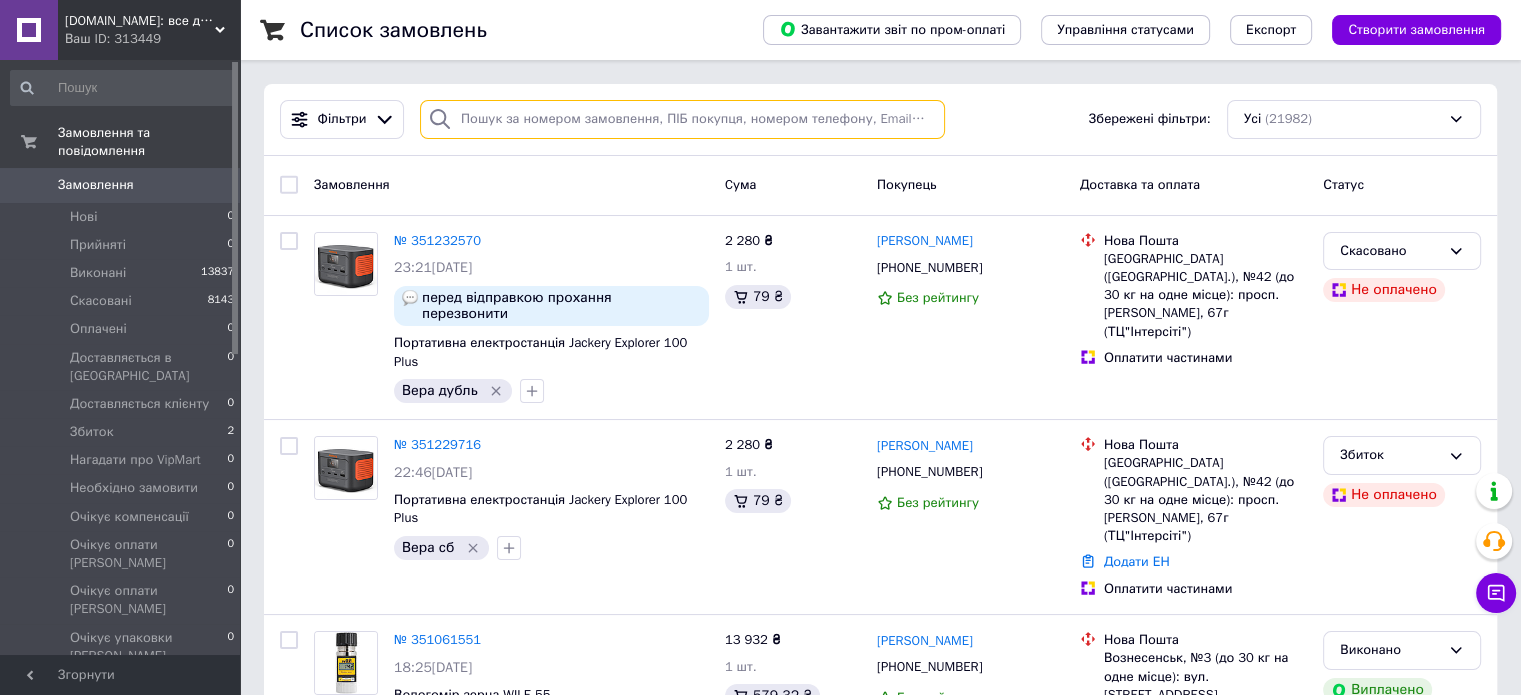 click at bounding box center [682, 119] 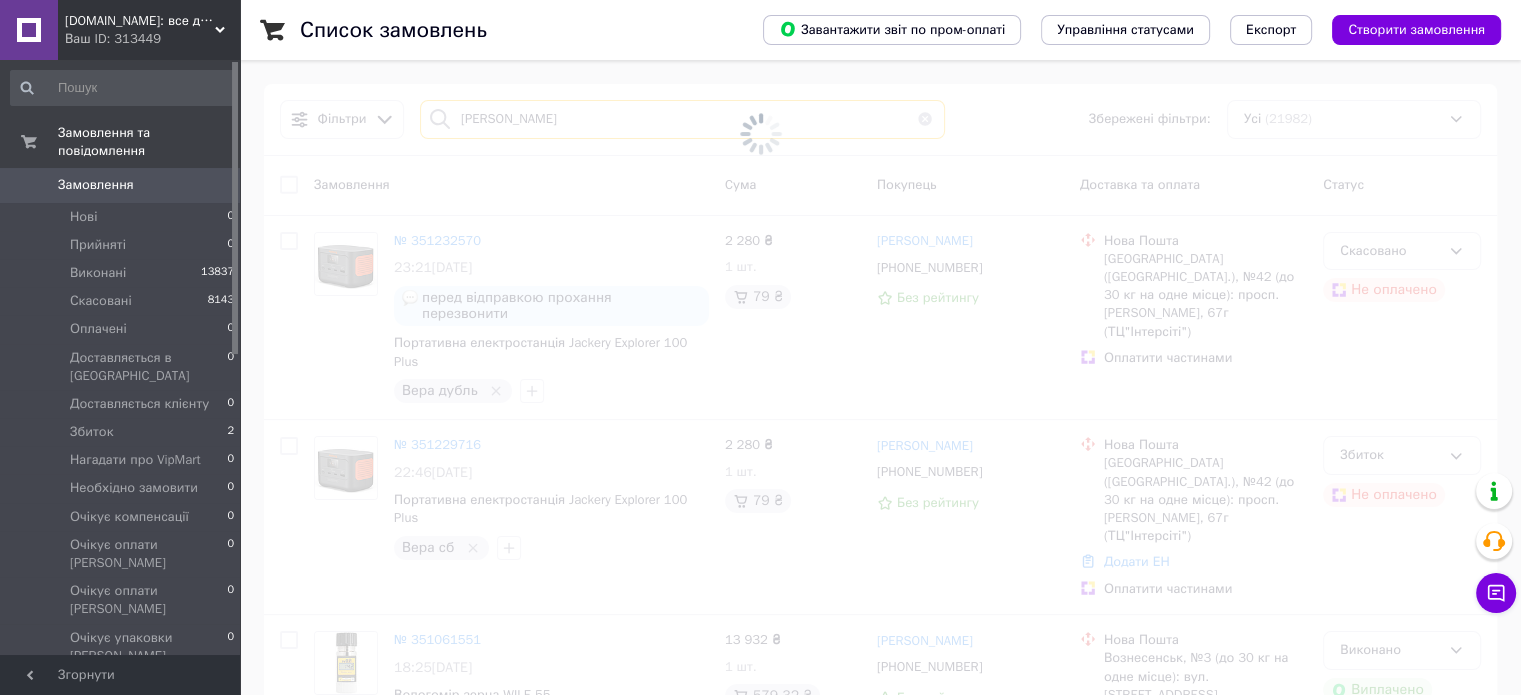 type on "[PERSON_NAME]" 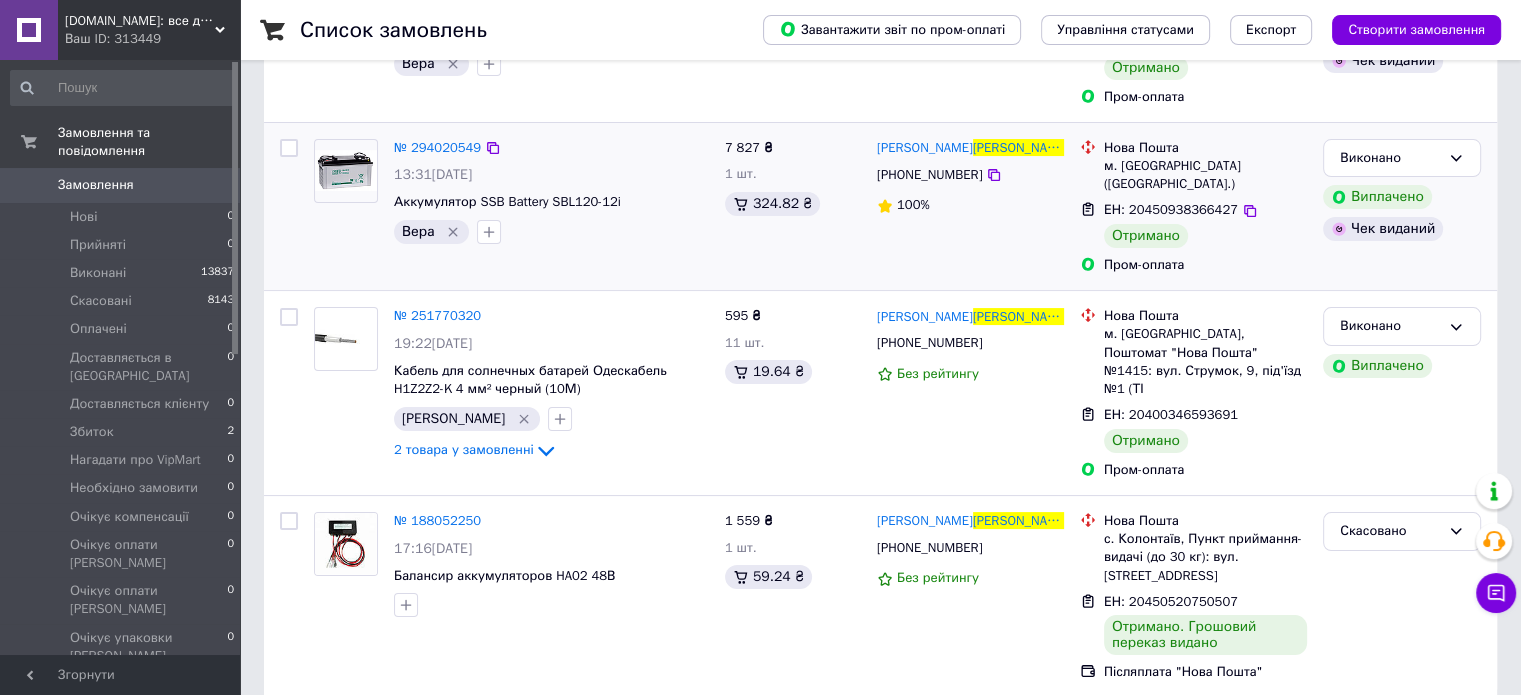 scroll, scrollTop: 270, scrollLeft: 0, axis: vertical 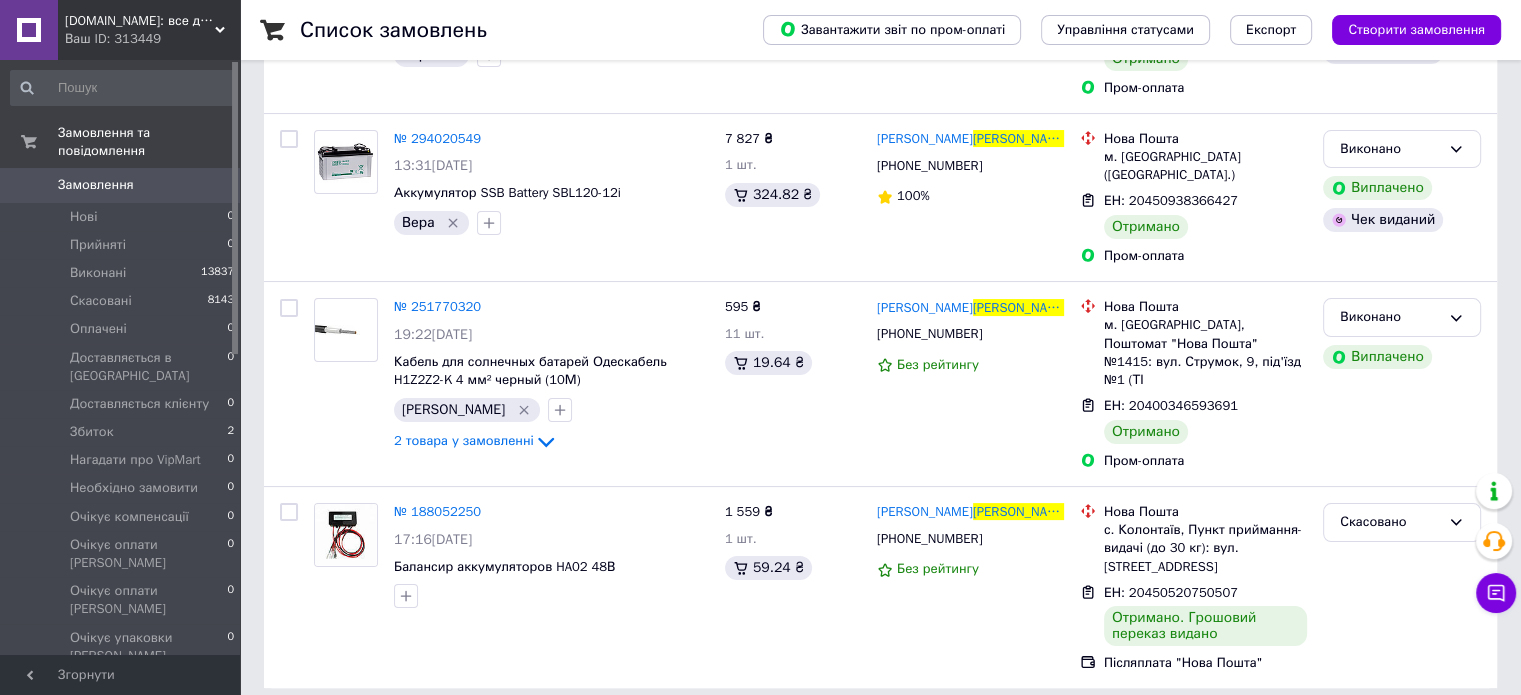 click on "Замовлення" at bounding box center [96, 185] 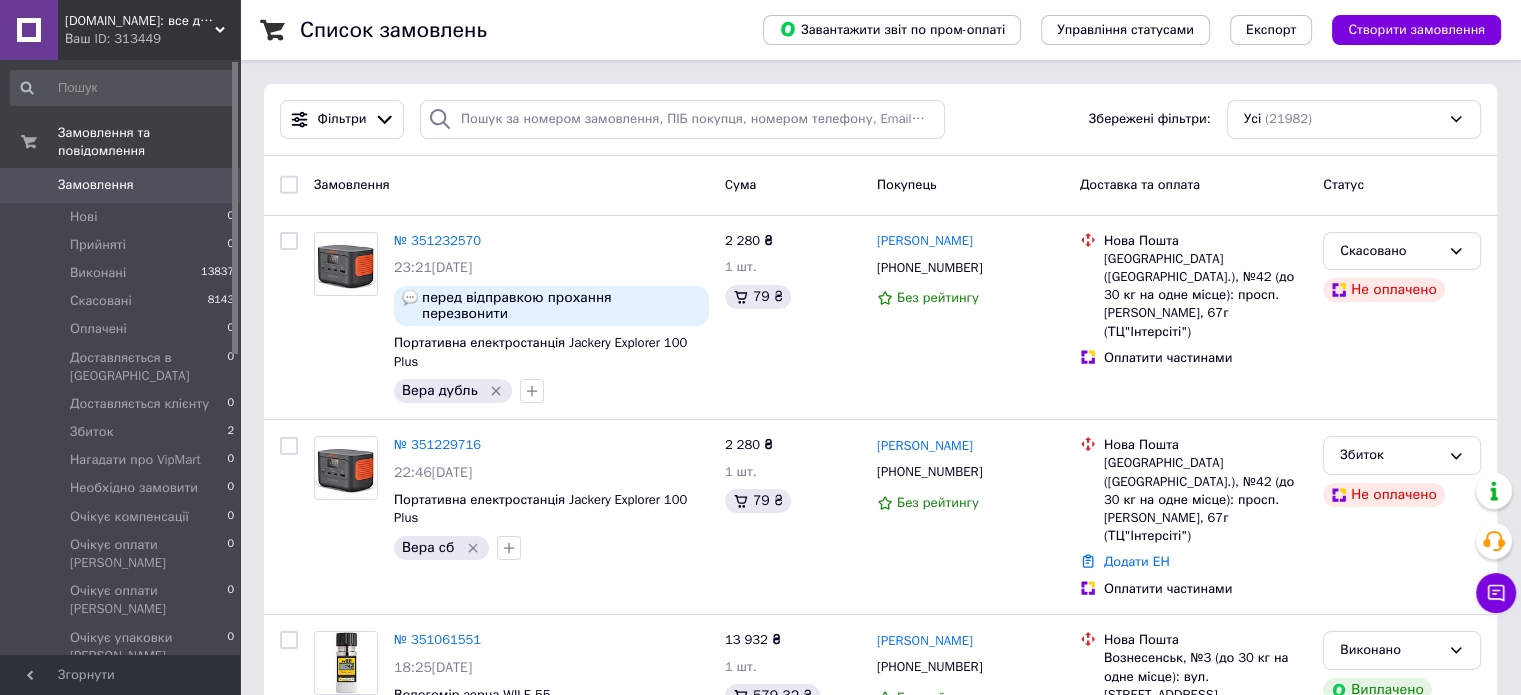 click on "Замовлення" at bounding box center [121, 185] 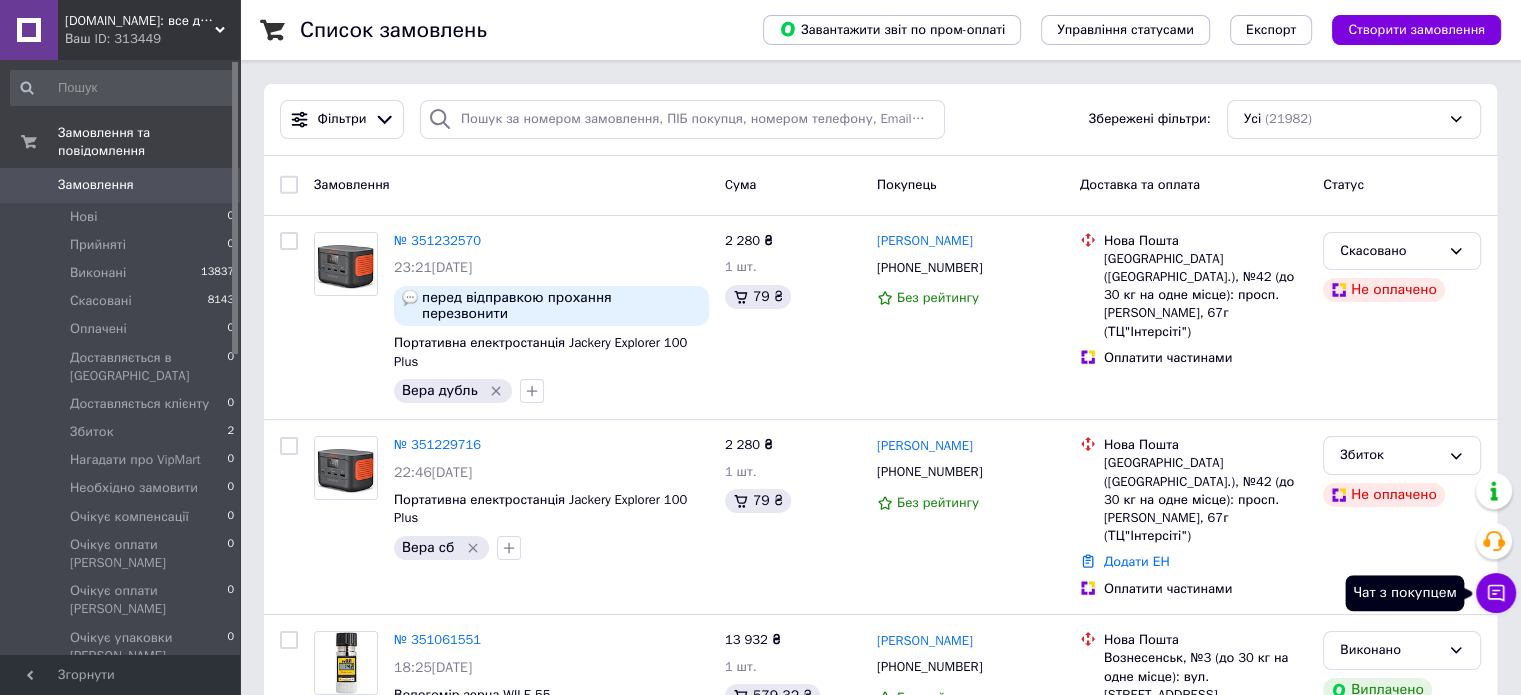 click on "Чат з покупцем" at bounding box center (1496, 593) 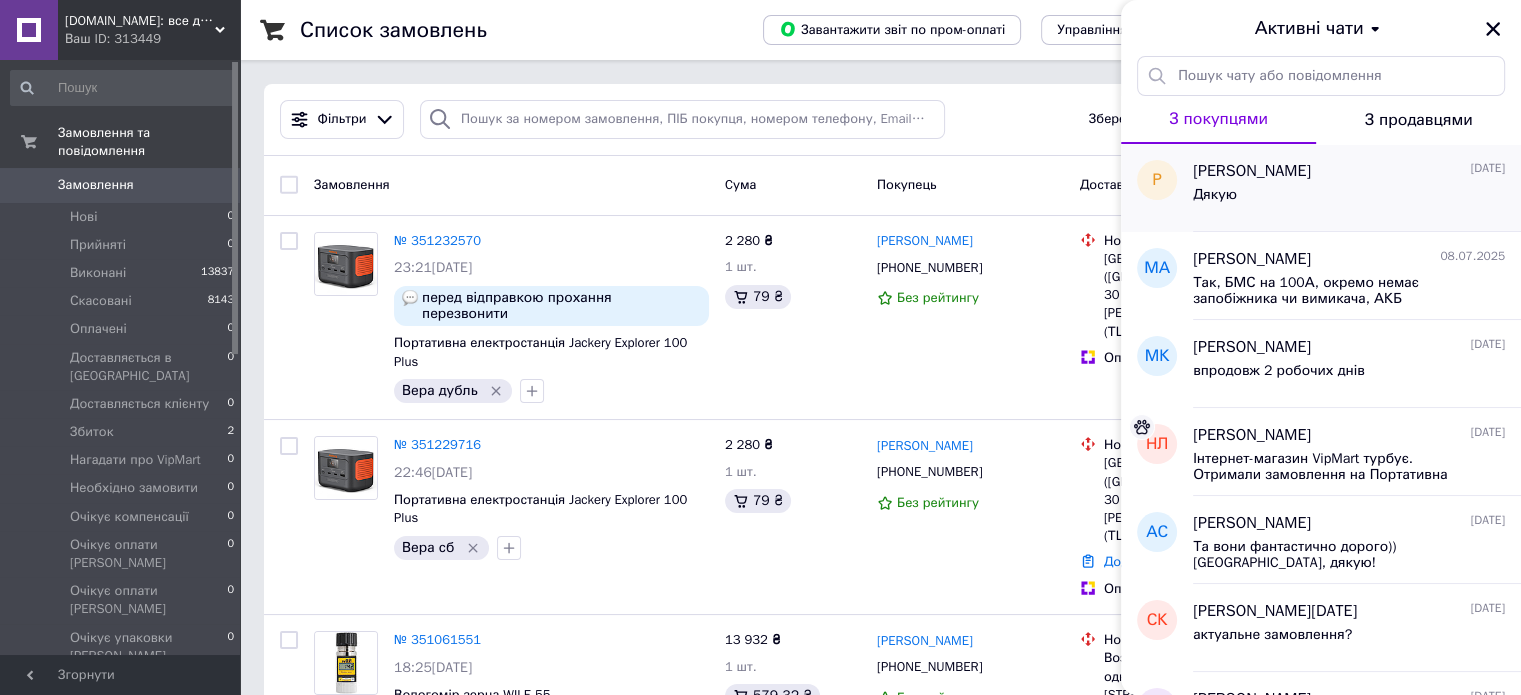 click on "Дякую" at bounding box center [1349, 199] 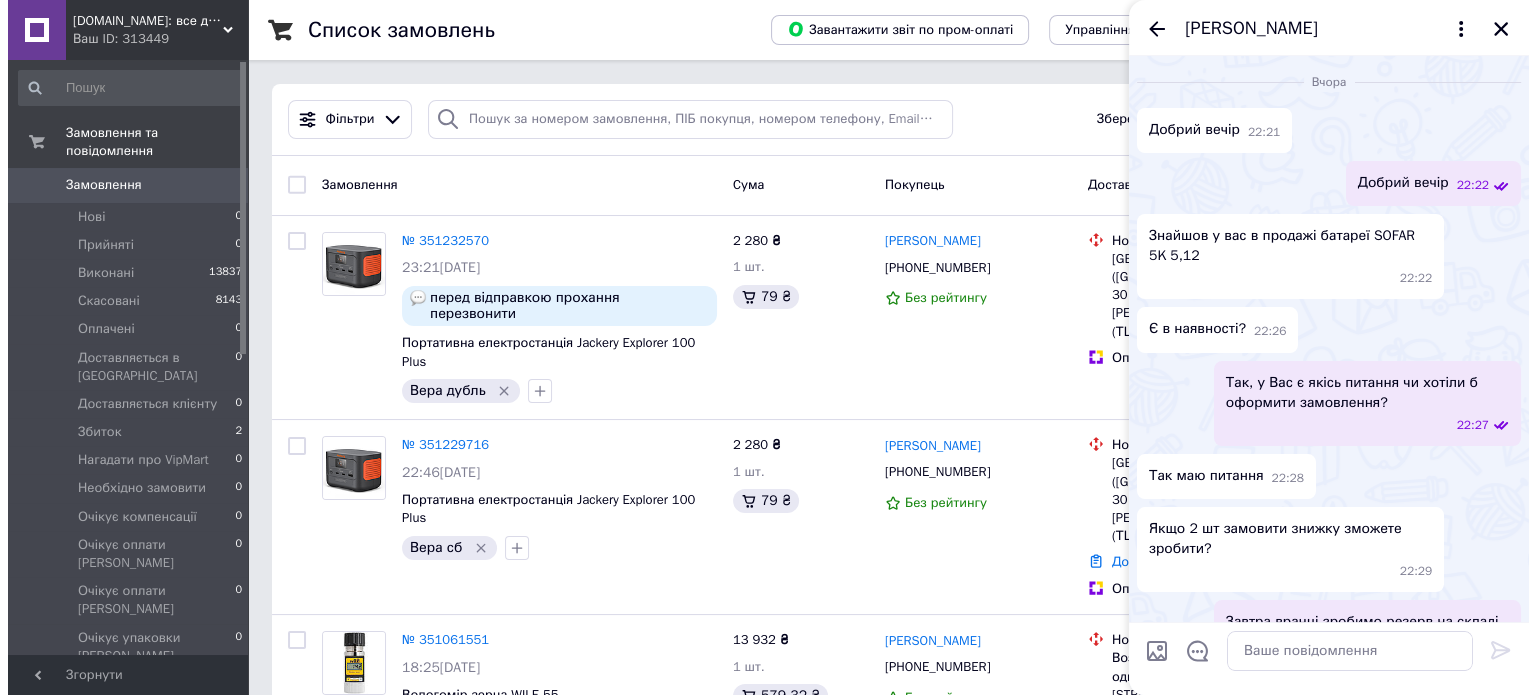 scroll, scrollTop: 470, scrollLeft: 0, axis: vertical 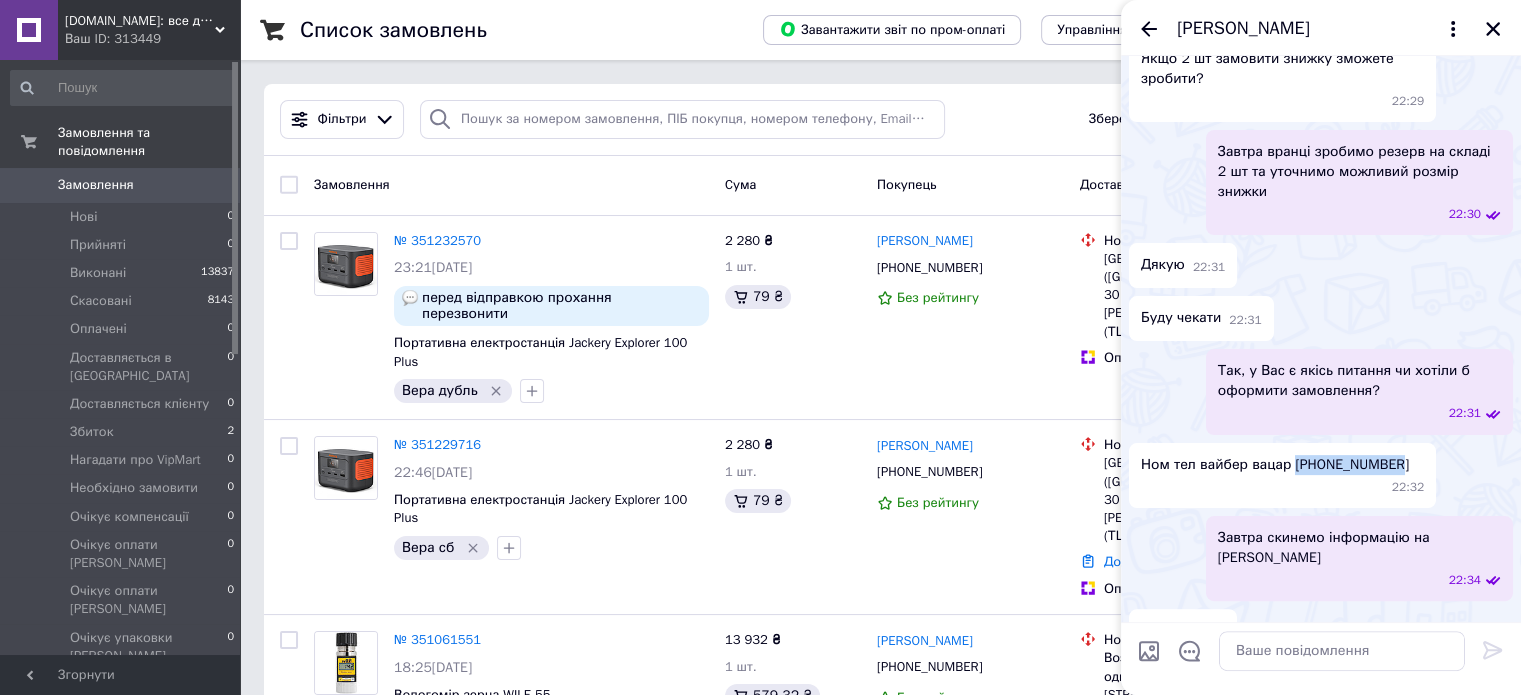 drag, startPoint x: 1408, startPoint y: 432, endPoint x: 1293, endPoint y: 450, distance: 116.40017 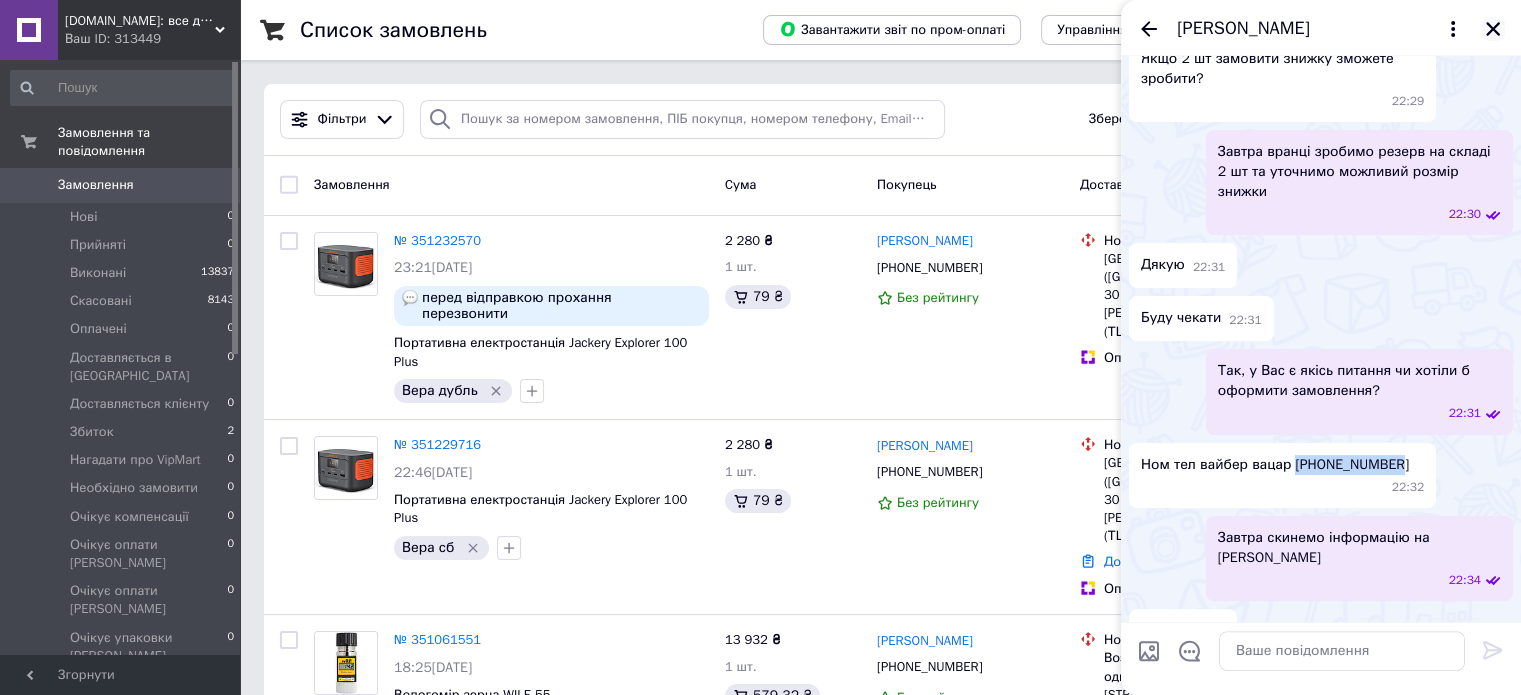 click 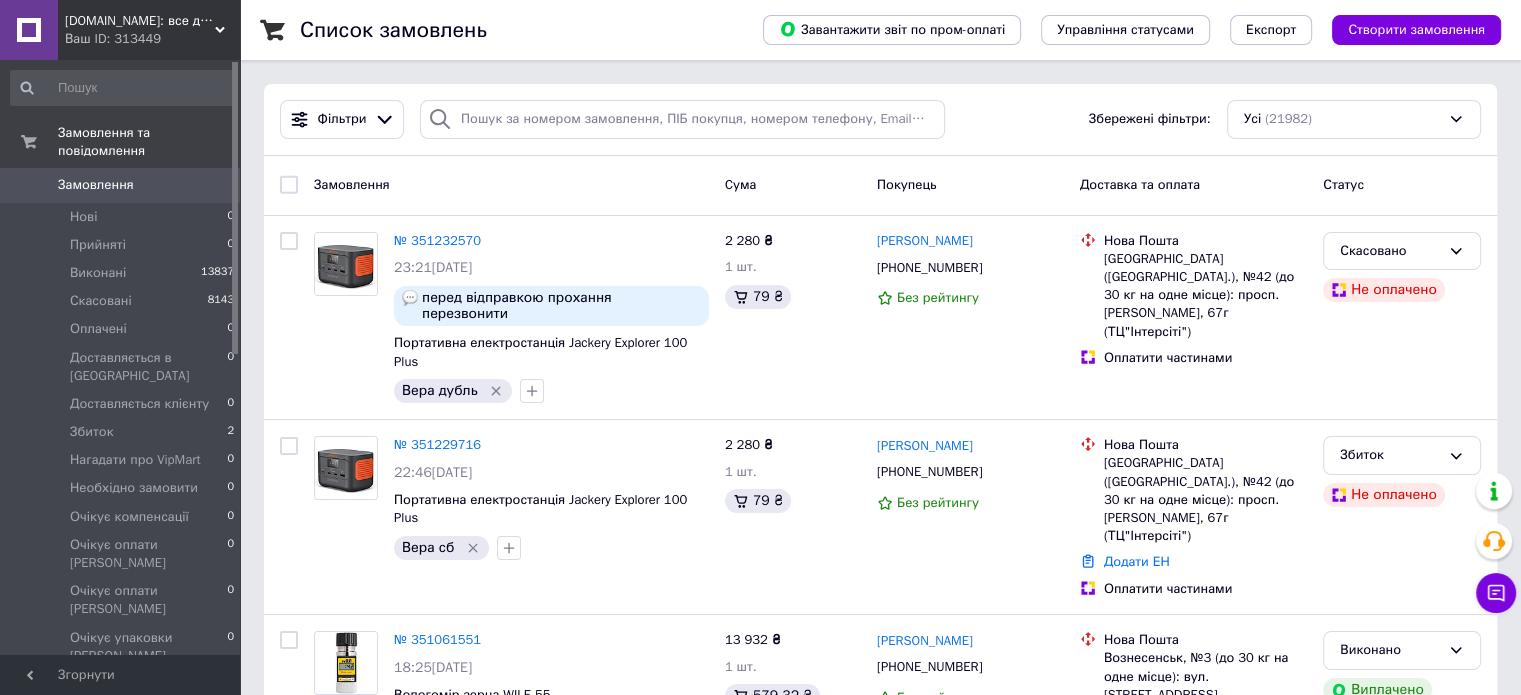 click on "Замовлення" at bounding box center [121, 185] 